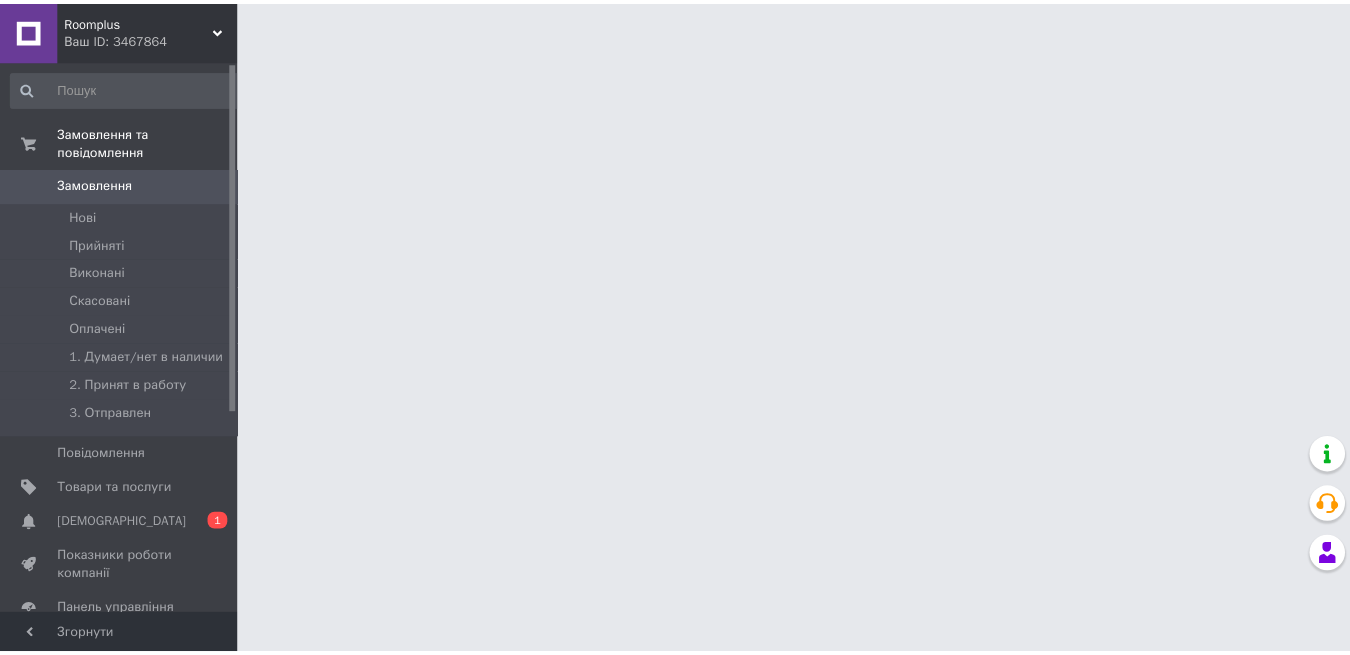 scroll, scrollTop: 0, scrollLeft: 0, axis: both 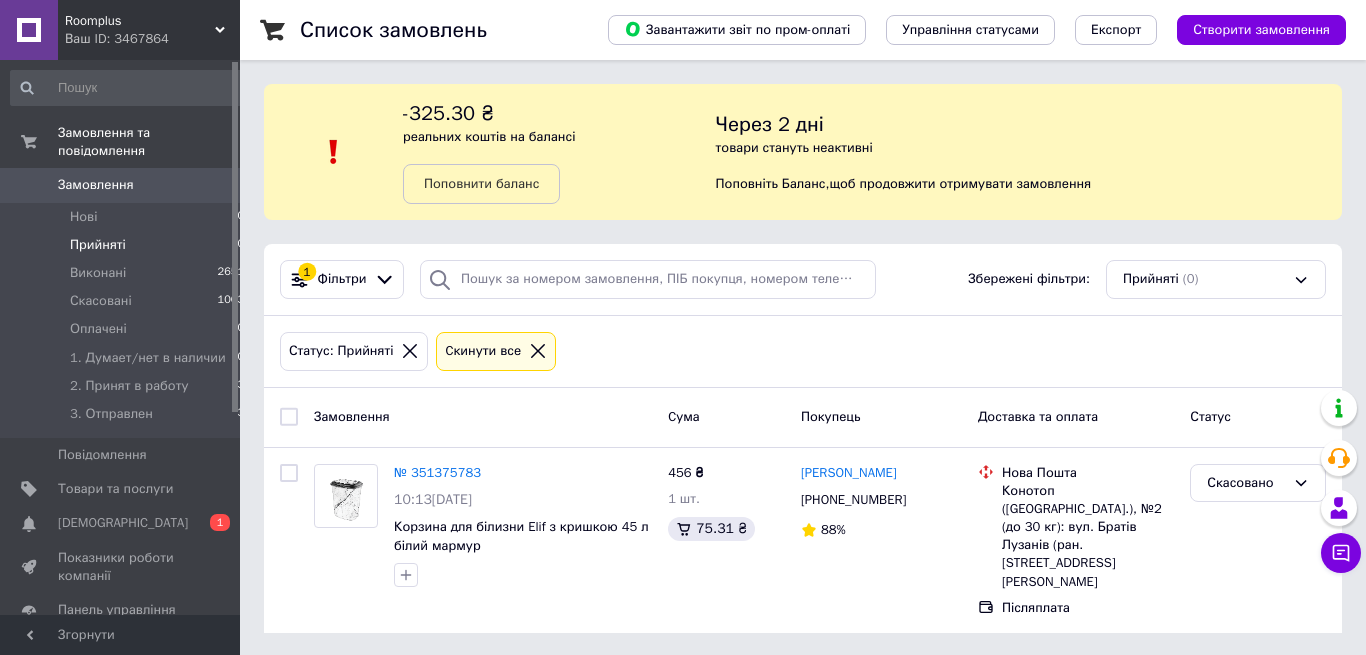 click on "[DEMOGRAPHIC_DATA]" at bounding box center (123, 523) 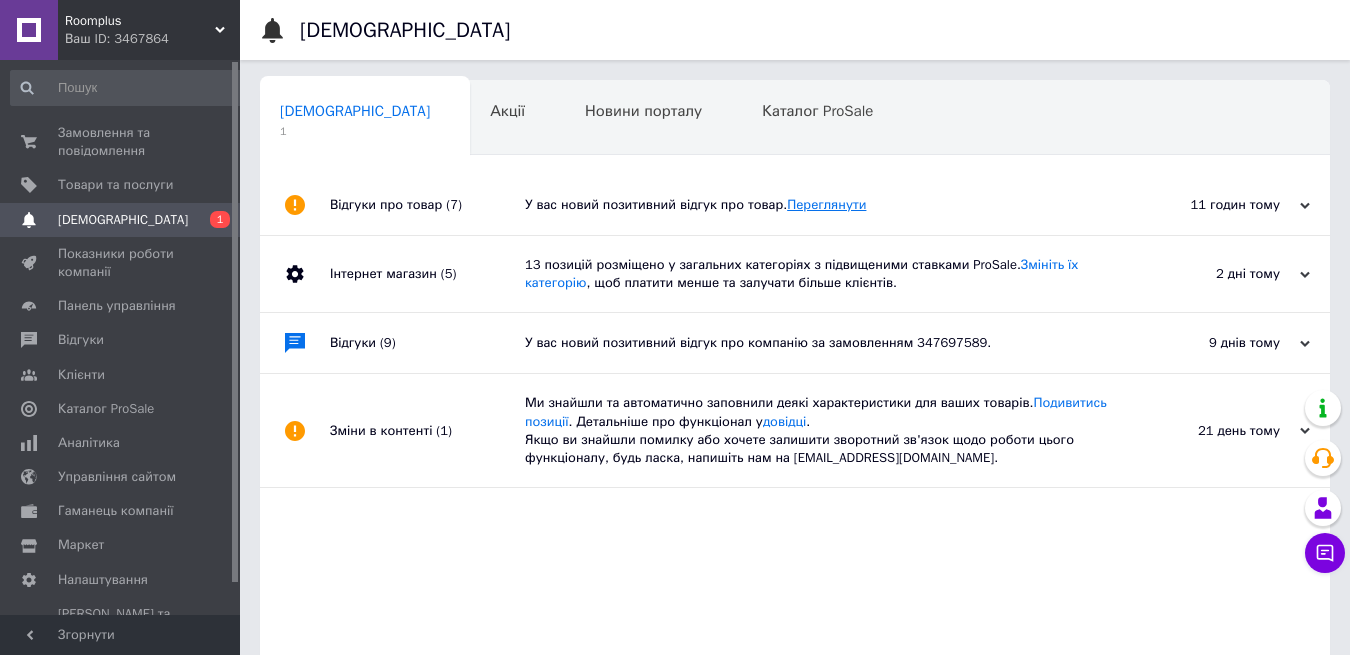 click on "Переглянути" at bounding box center (826, 204) 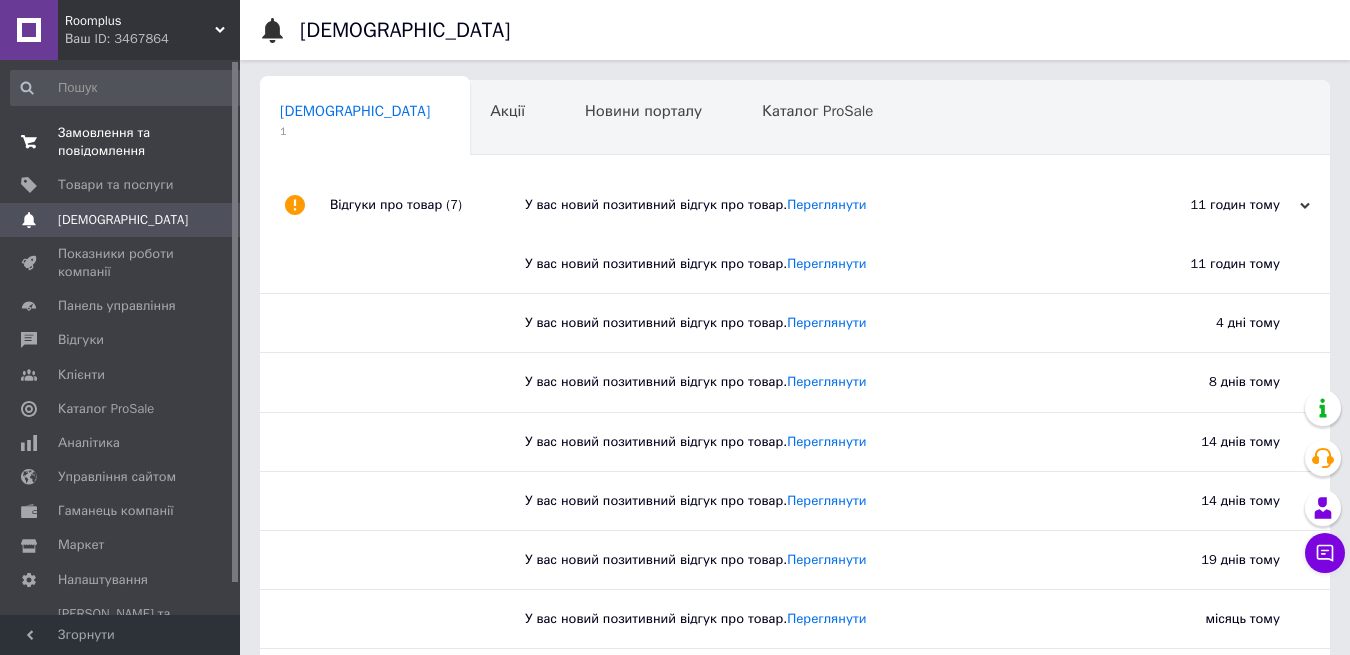 click on "Замовлення та повідомлення" at bounding box center (121, 142) 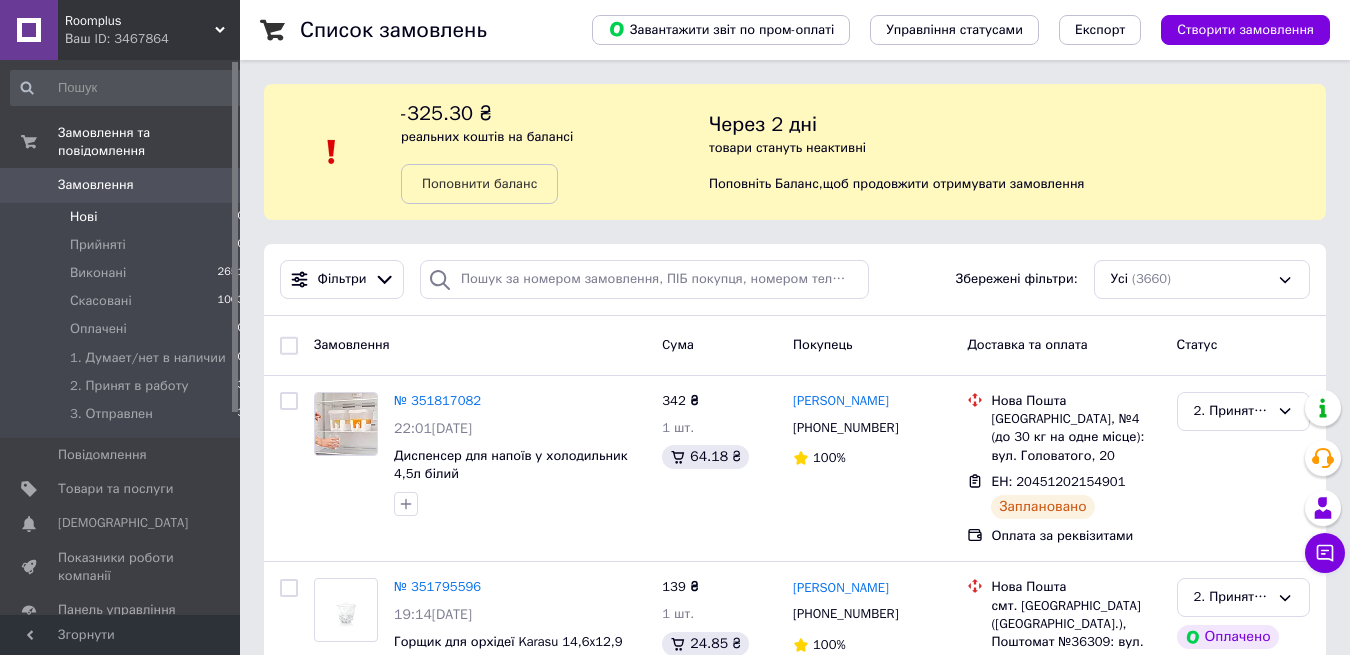 click on "Нові" at bounding box center [83, 217] 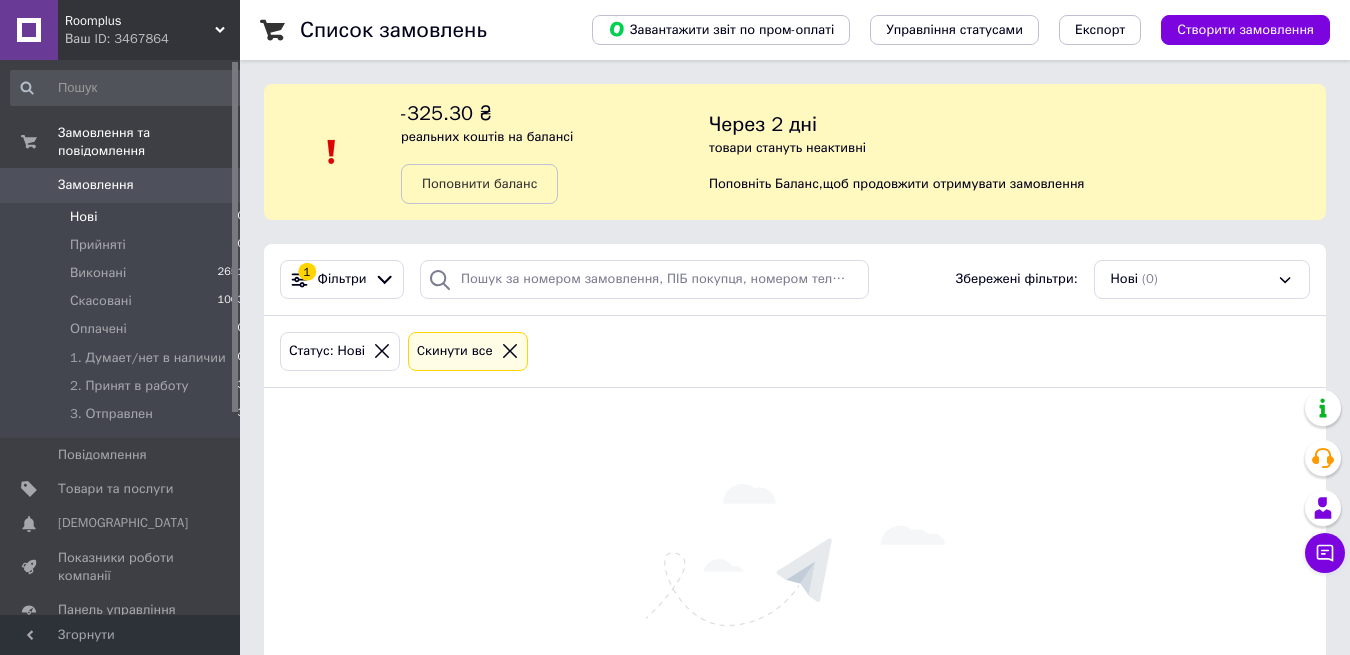 click on "Нові" at bounding box center [83, 217] 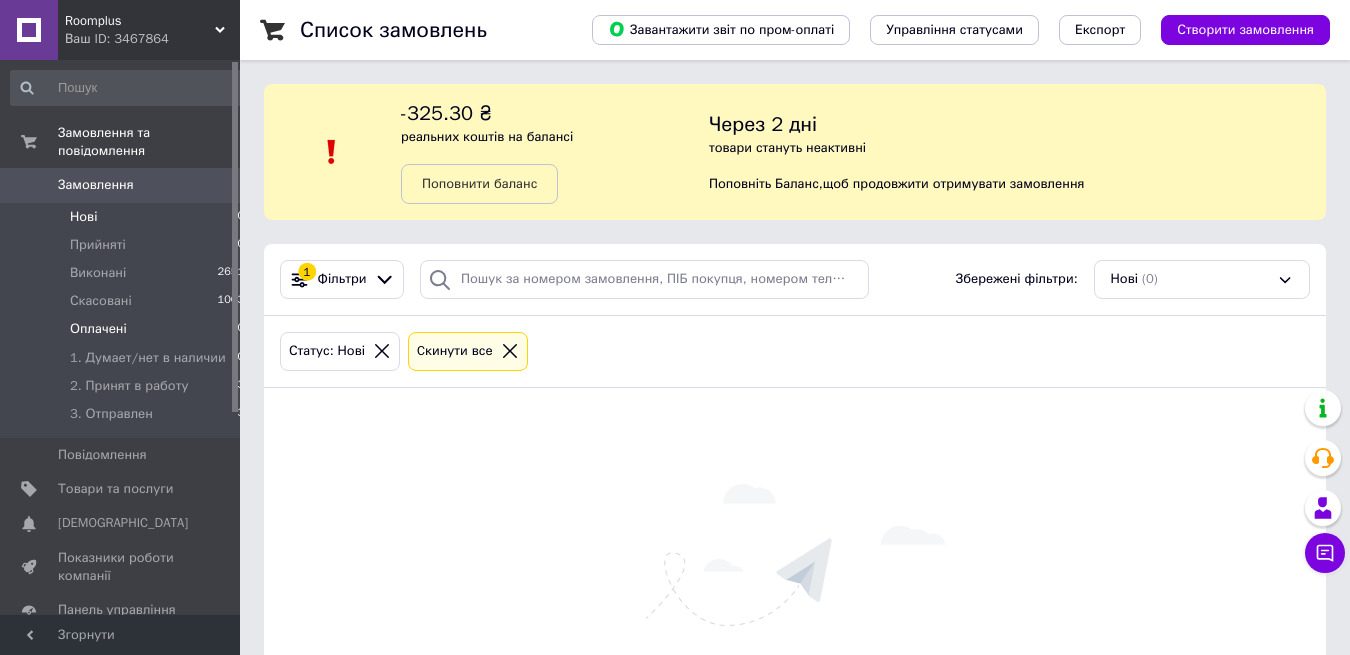 click on "Оплачені" at bounding box center [98, 329] 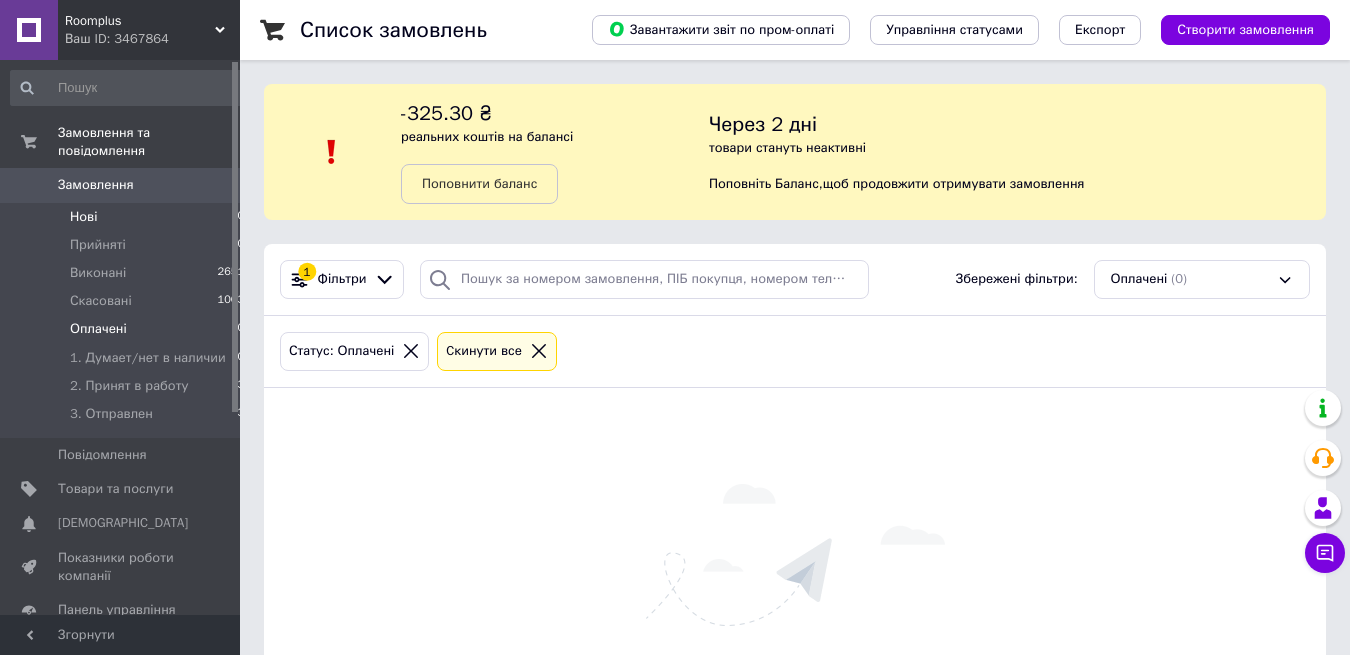 click on "Нові" at bounding box center [83, 217] 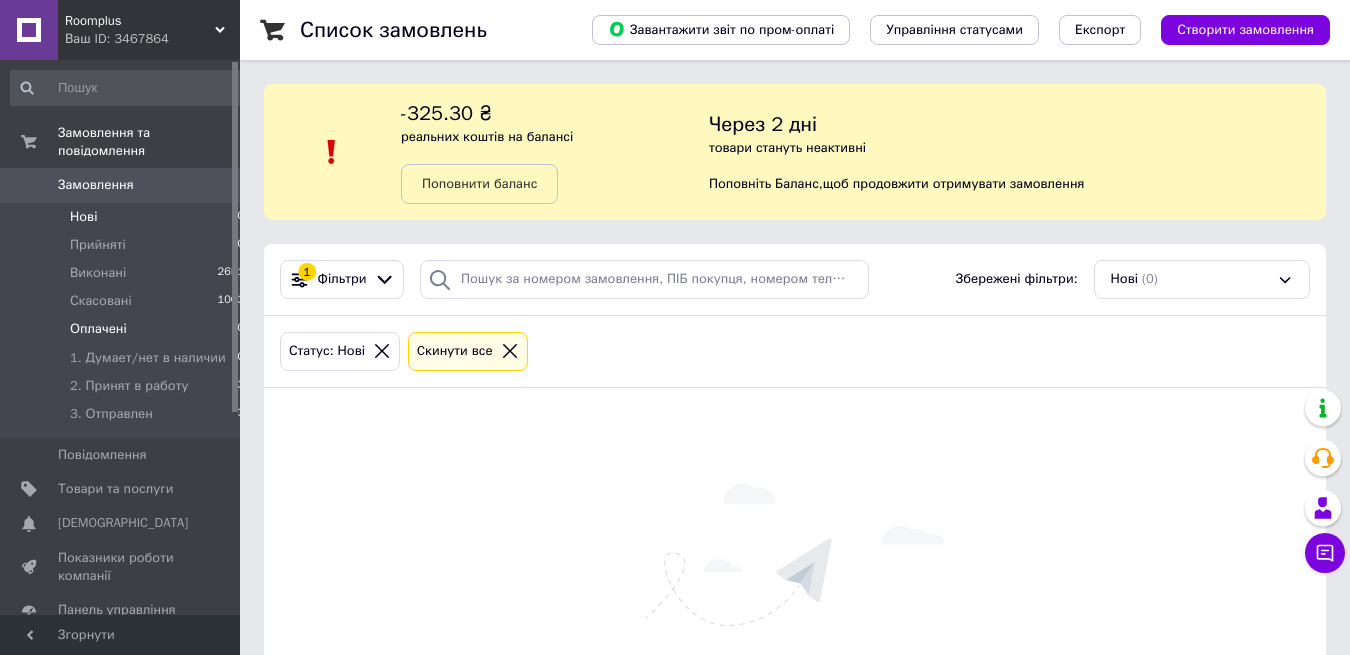 click on "Оплачені" at bounding box center (98, 329) 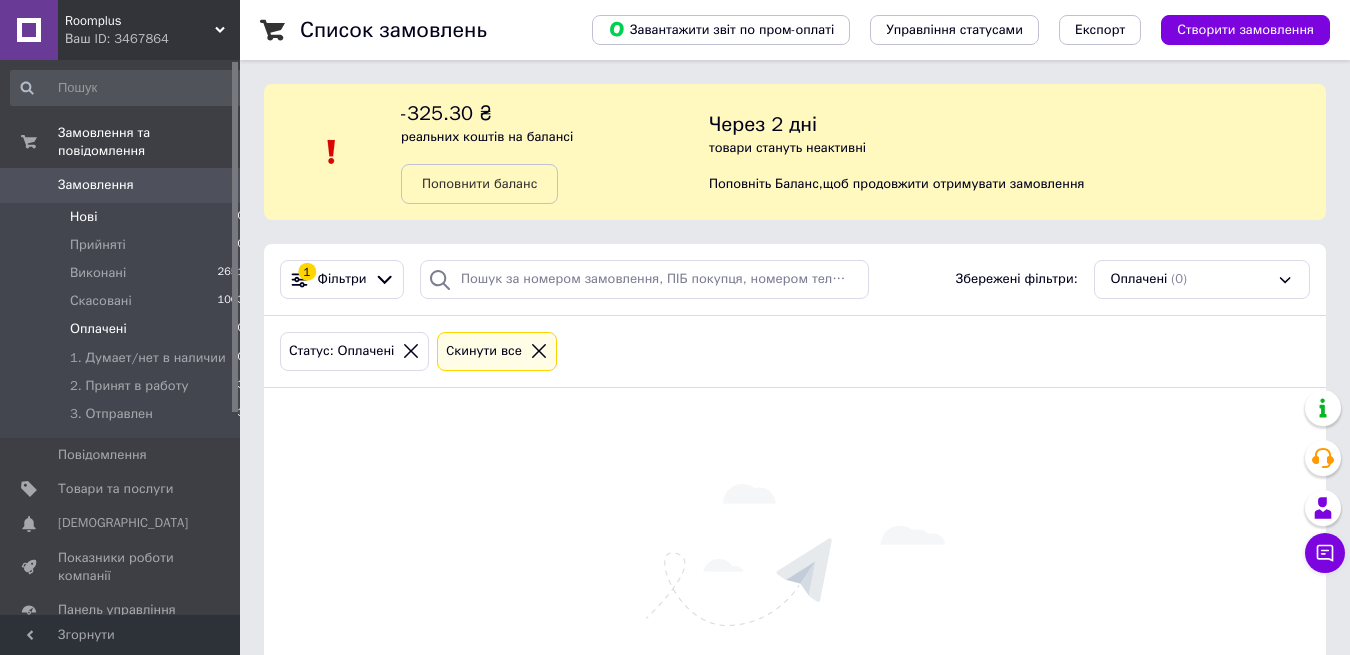 click on "Нові" at bounding box center (83, 217) 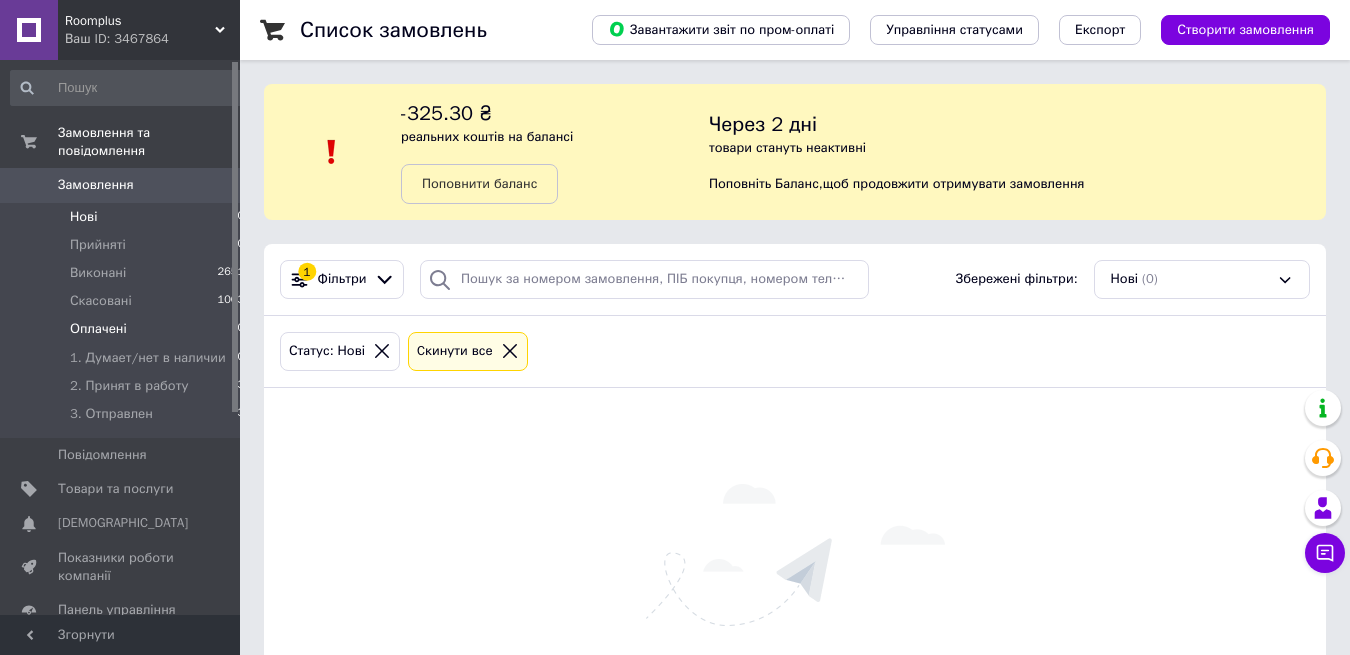 click on "Оплачені" at bounding box center [98, 329] 